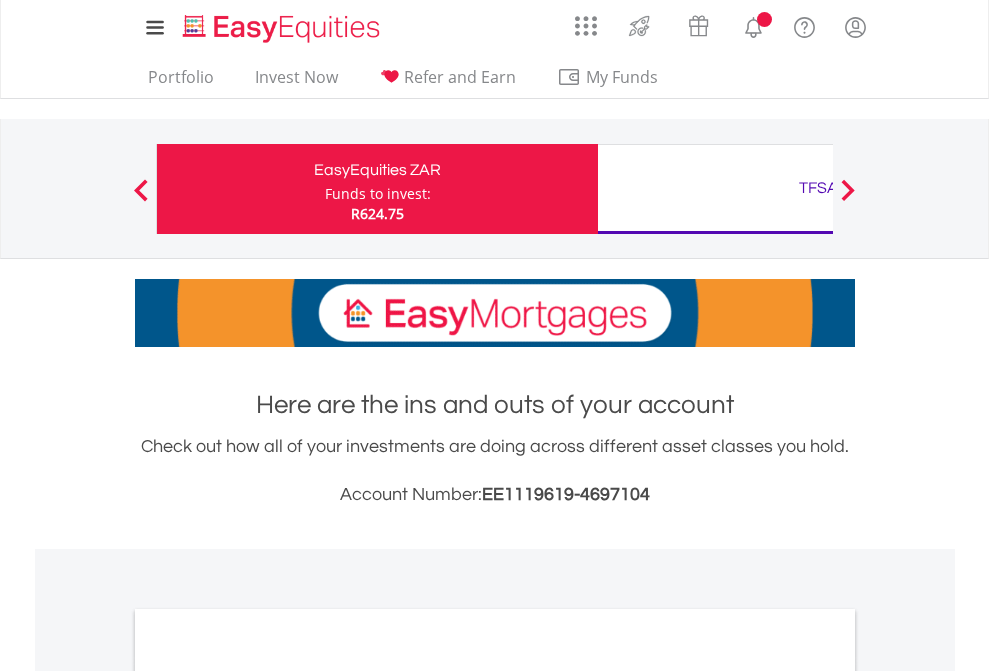 scroll, scrollTop: 0, scrollLeft: 0, axis: both 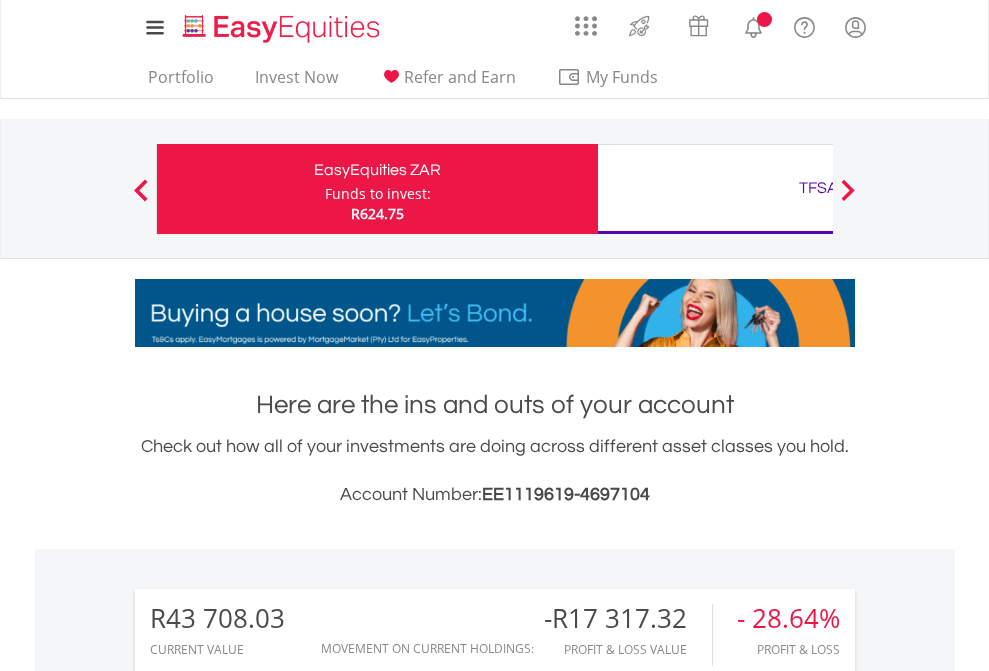 click on "Funds to invest:" at bounding box center [378, 194] 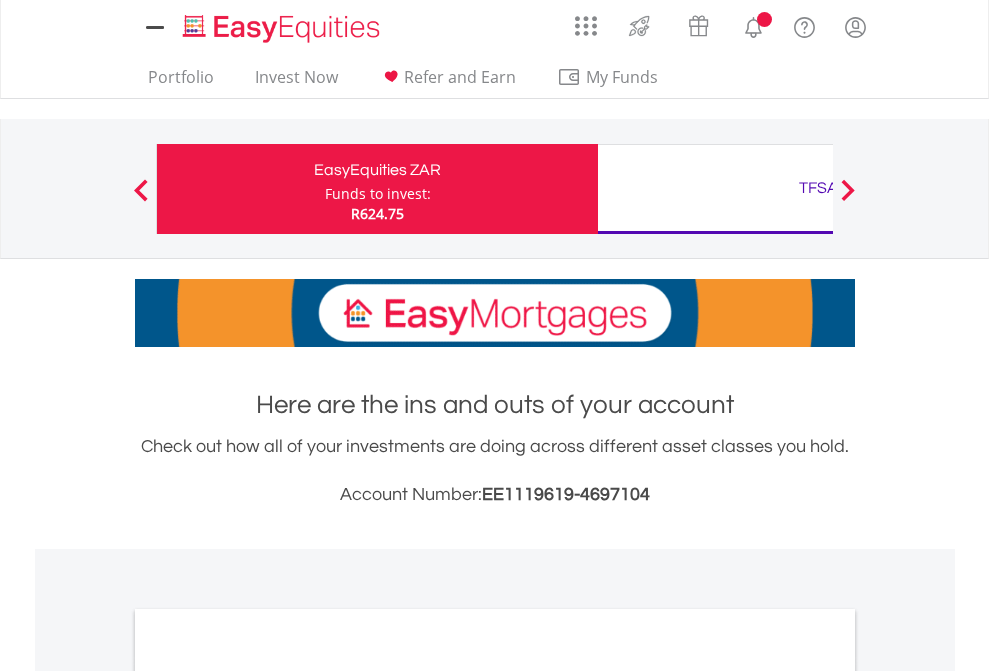 scroll, scrollTop: 0, scrollLeft: 0, axis: both 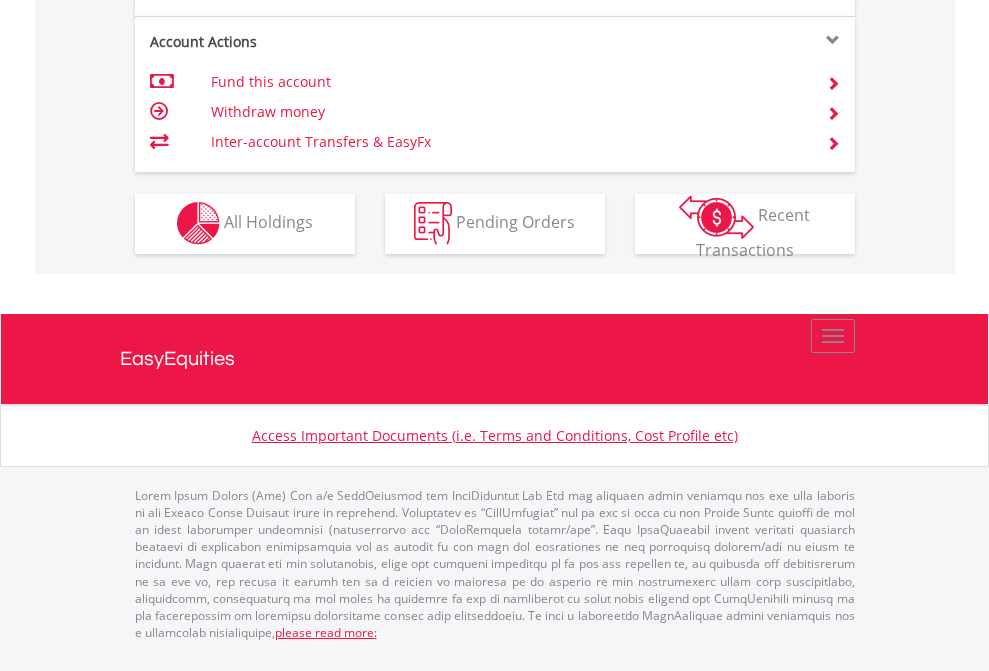 click on "Investment types" at bounding box center [706, -337] 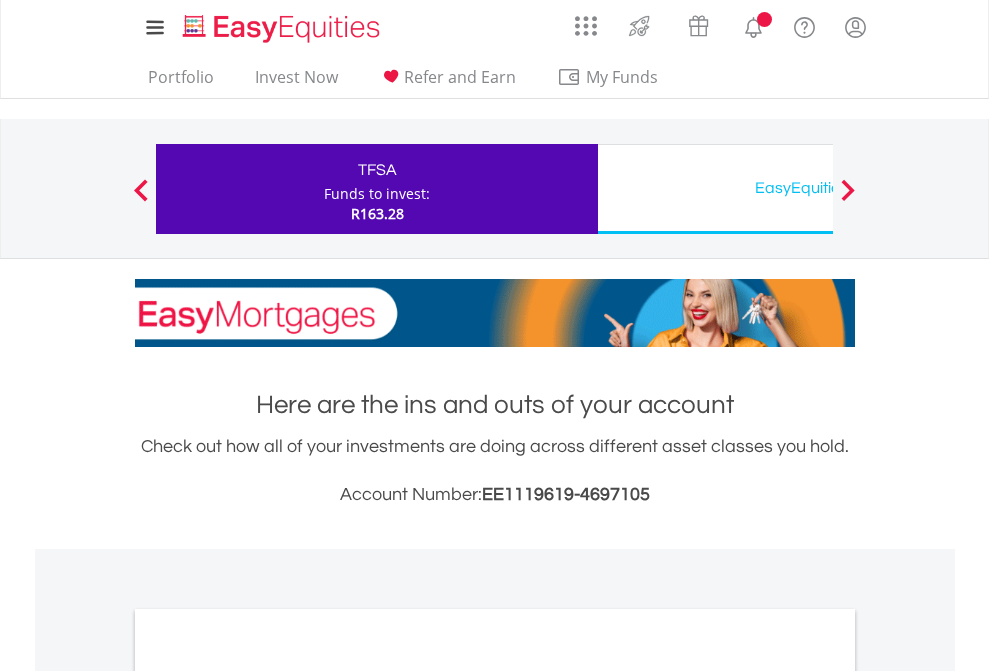 scroll, scrollTop: 0, scrollLeft: 0, axis: both 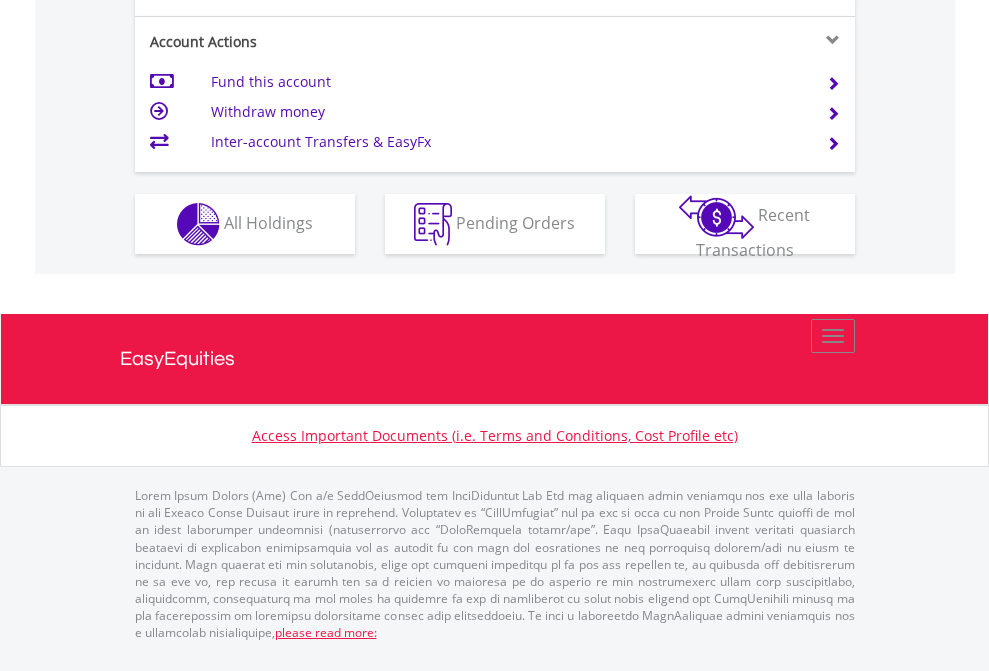 click on "Investment types" at bounding box center (706, -337) 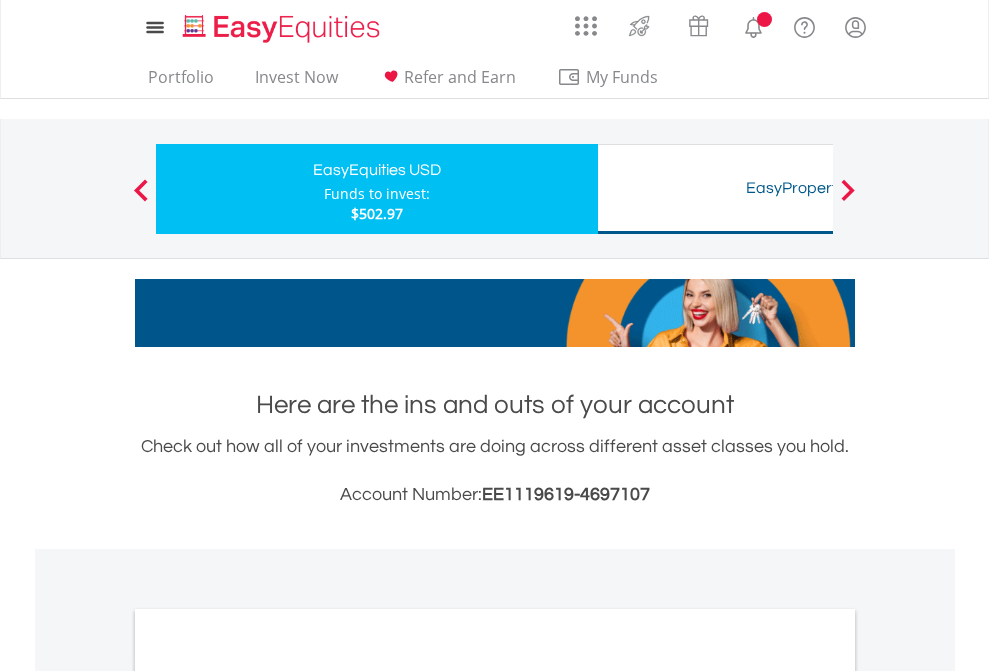 scroll, scrollTop: 0, scrollLeft: 0, axis: both 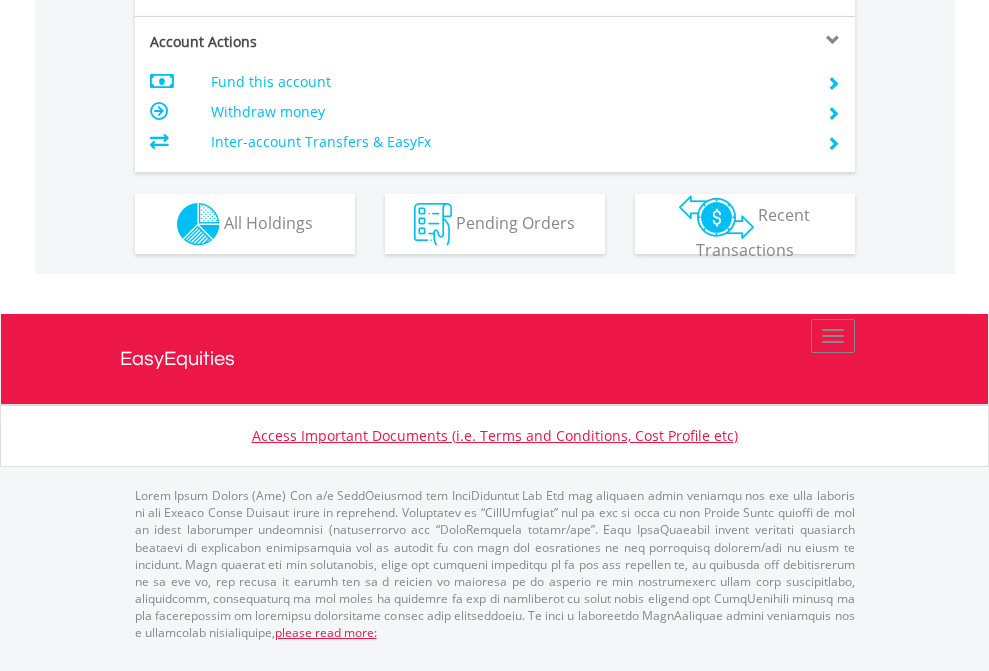 click on "Investment types" at bounding box center [706, -337] 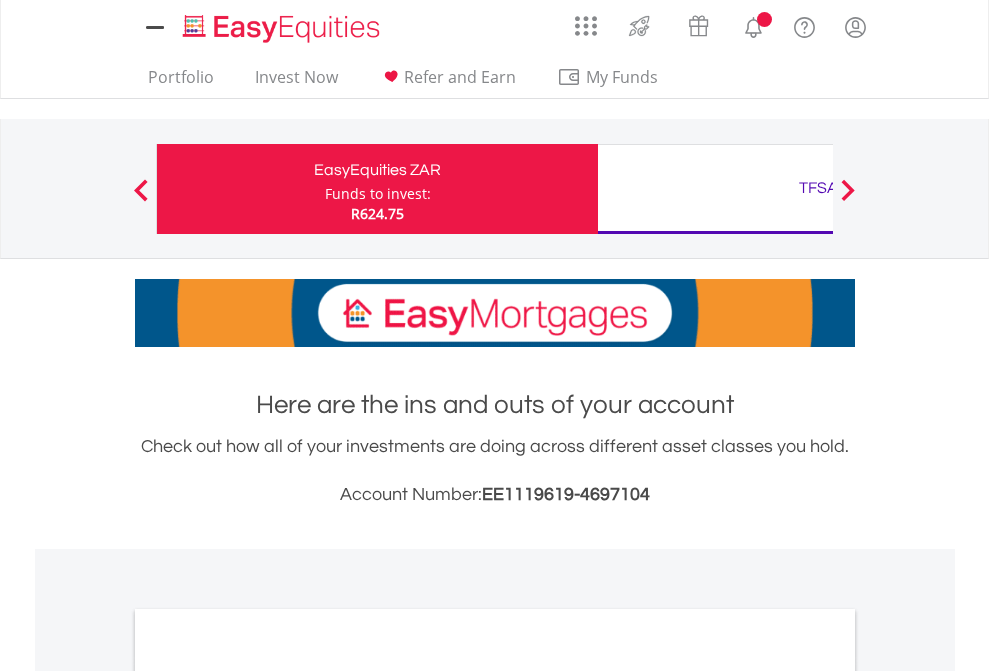 scroll, scrollTop: 0, scrollLeft: 0, axis: both 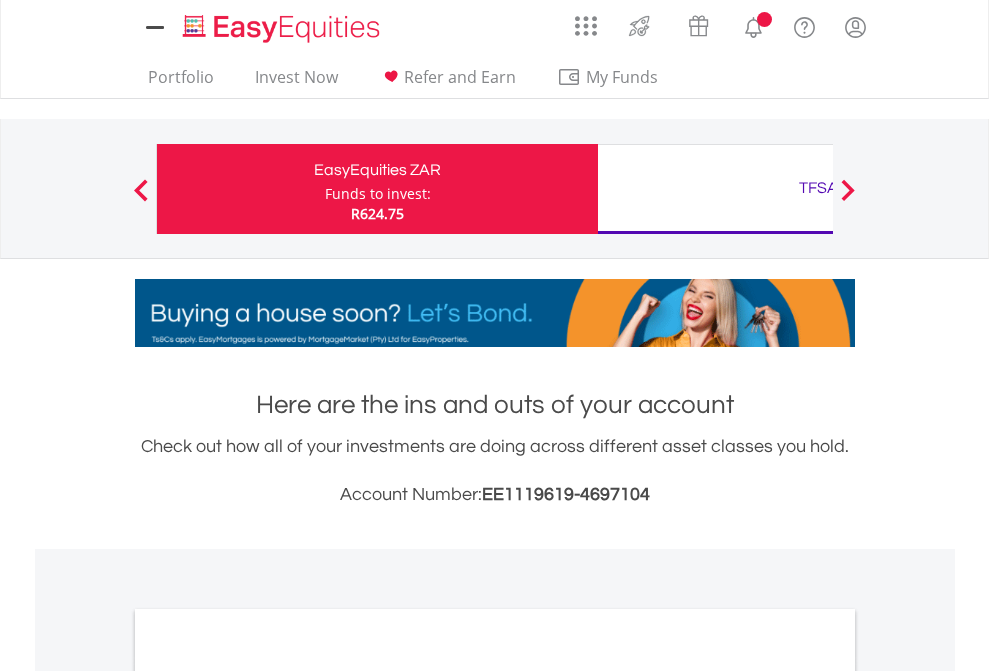 click on "All Holdings" at bounding box center (268, 1096) 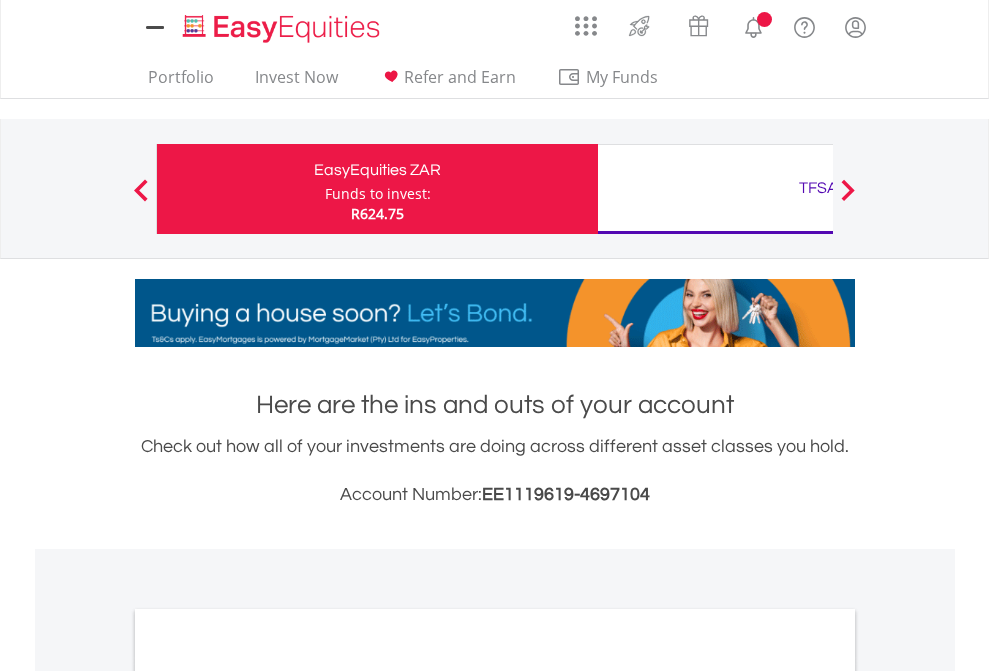 scroll, scrollTop: 1202, scrollLeft: 0, axis: vertical 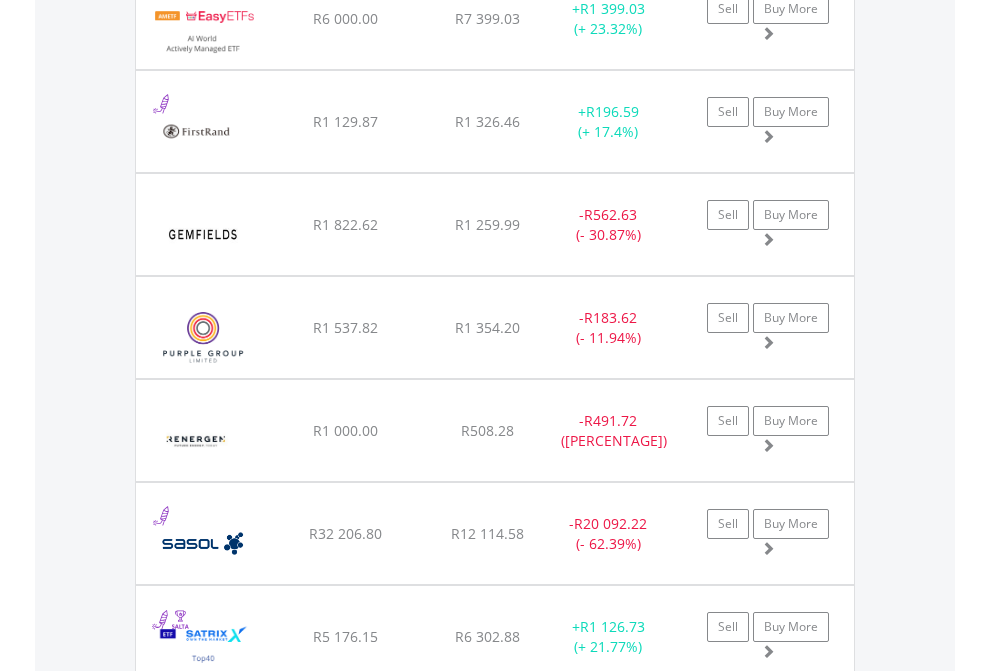 click on "TFSA" at bounding box center (818, -2196) 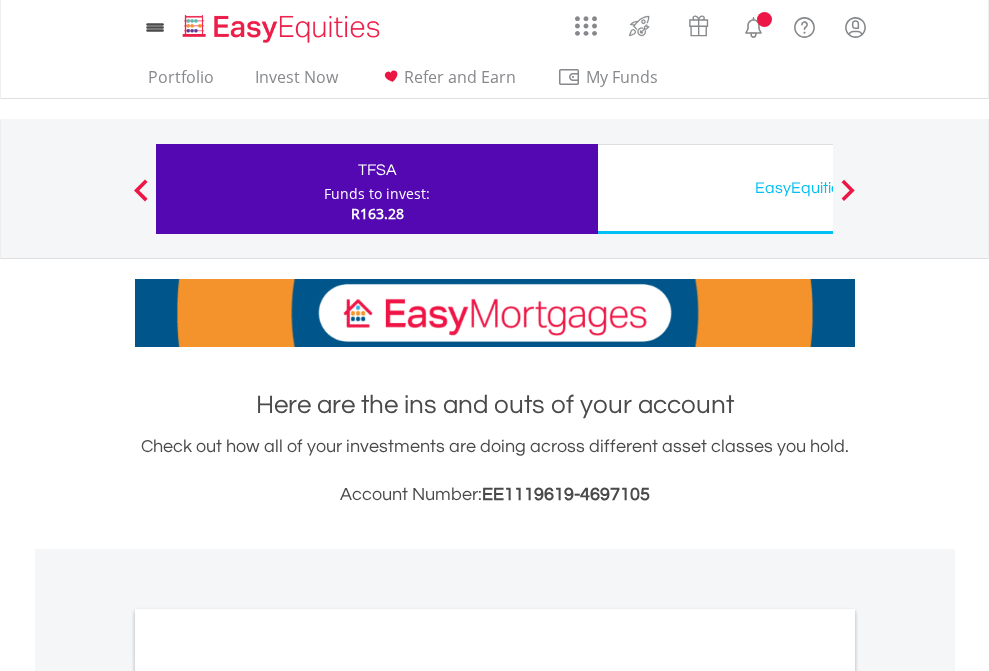 scroll, scrollTop: 0, scrollLeft: 0, axis: both 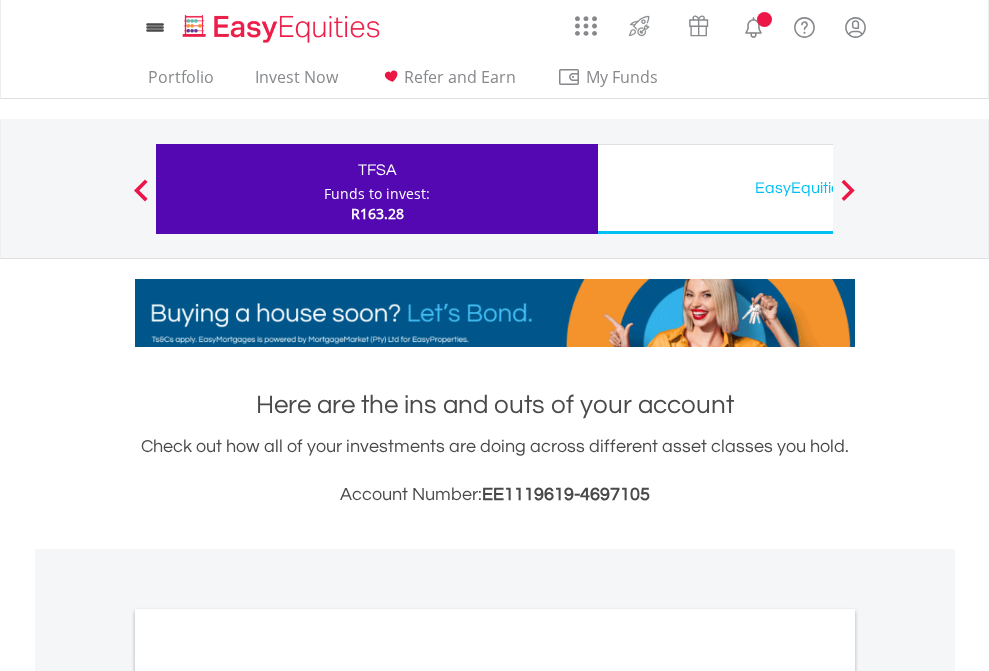 click on "All Holdings" at bounding box center (268, 1096) 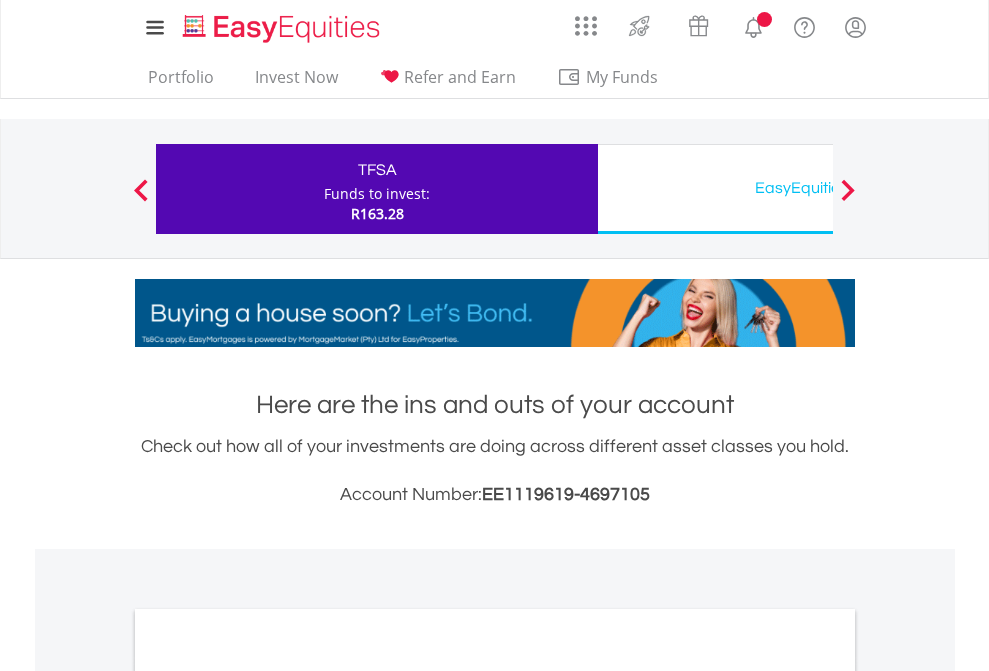 scroll, scrollTop: 1202, scrollLeft: 0, axis: vertical 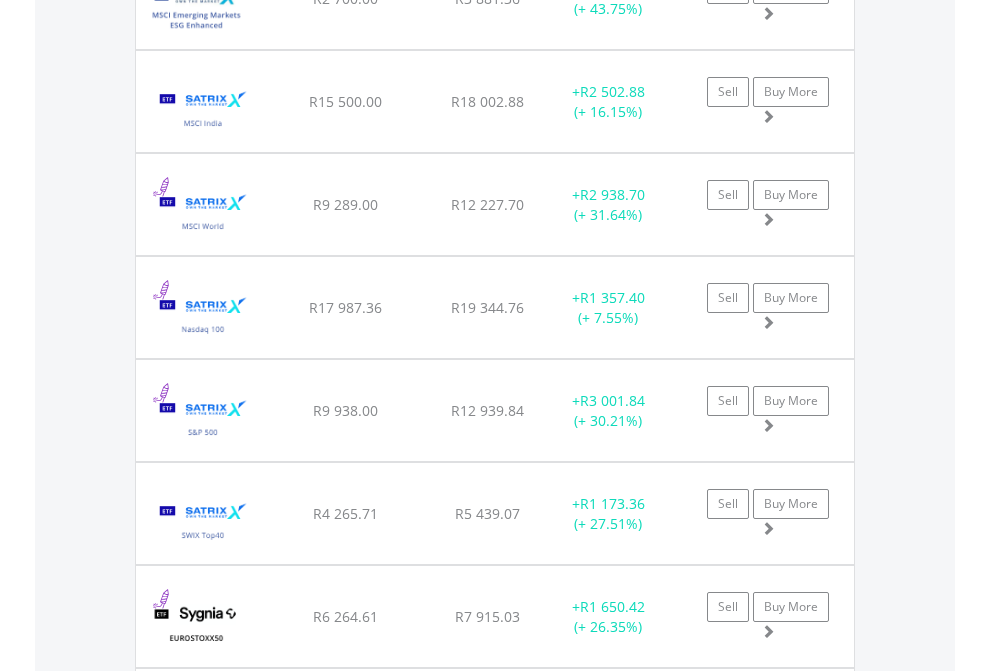click on "EasyEquities USD" at bounding box center (818, -2116) 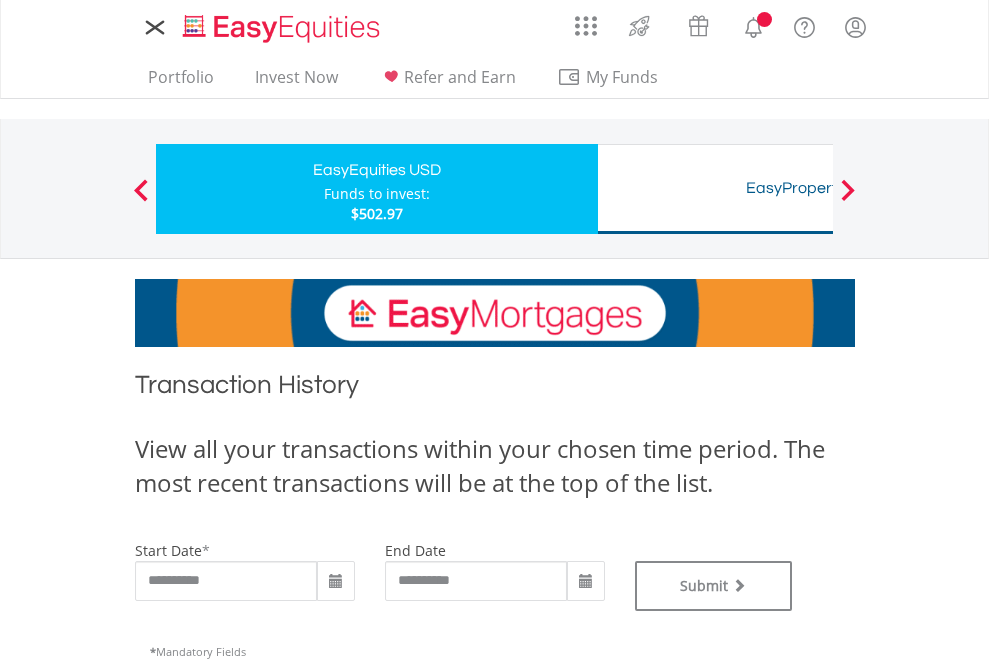 scroll, scrollTop: 0, scrollLeft: 0, axis: both 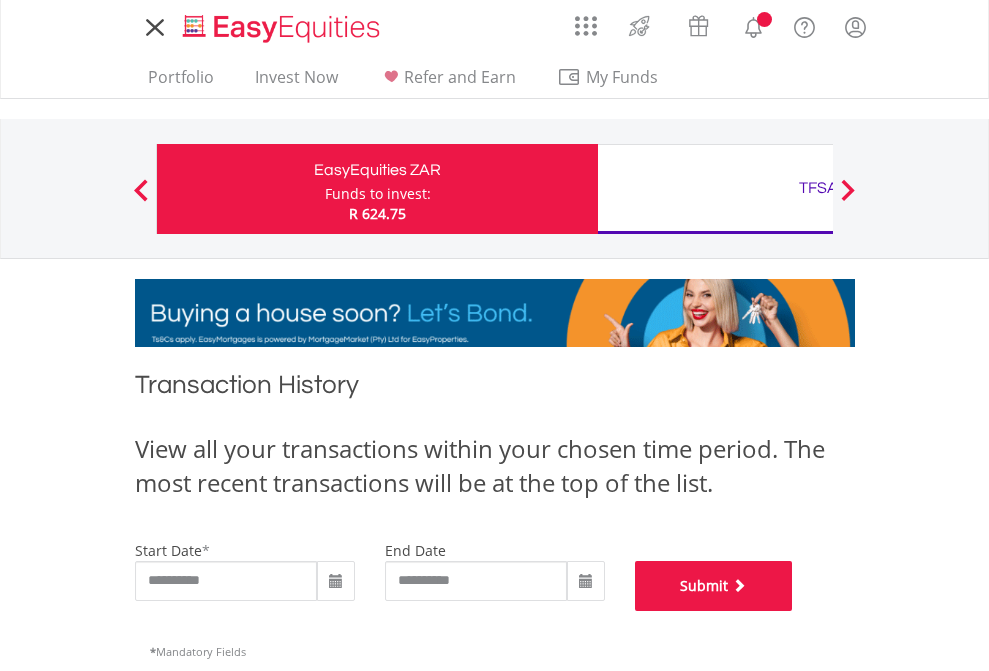 click on "Submit" at bounding box center [714, 586] 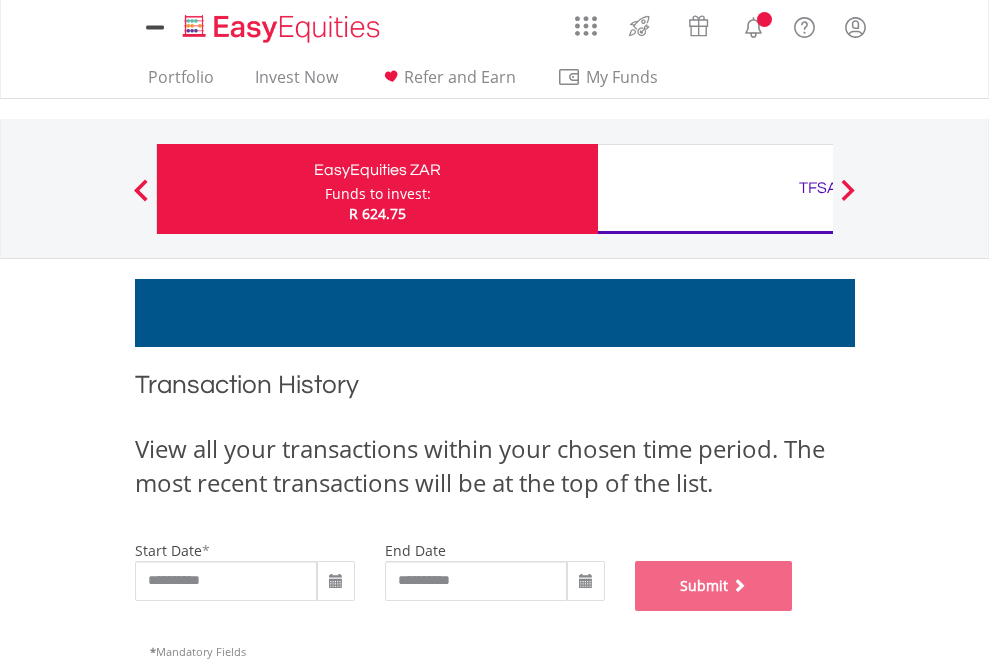 scroll, scrollTop: 811, scrollLeft: 0, axis: vertical 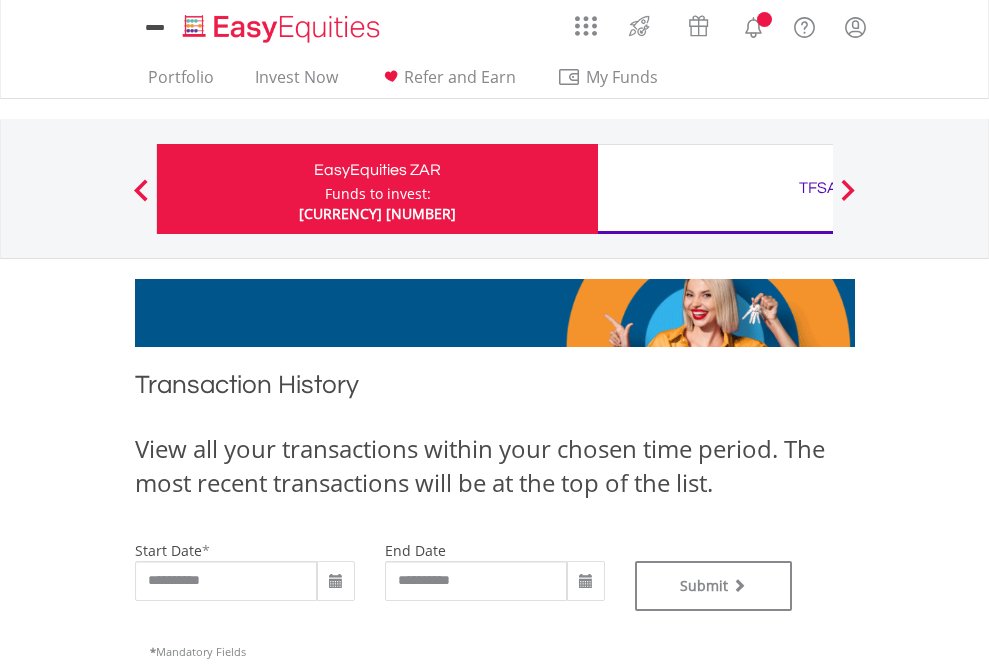 click on "TFSA" at bounding box center [818, 188] 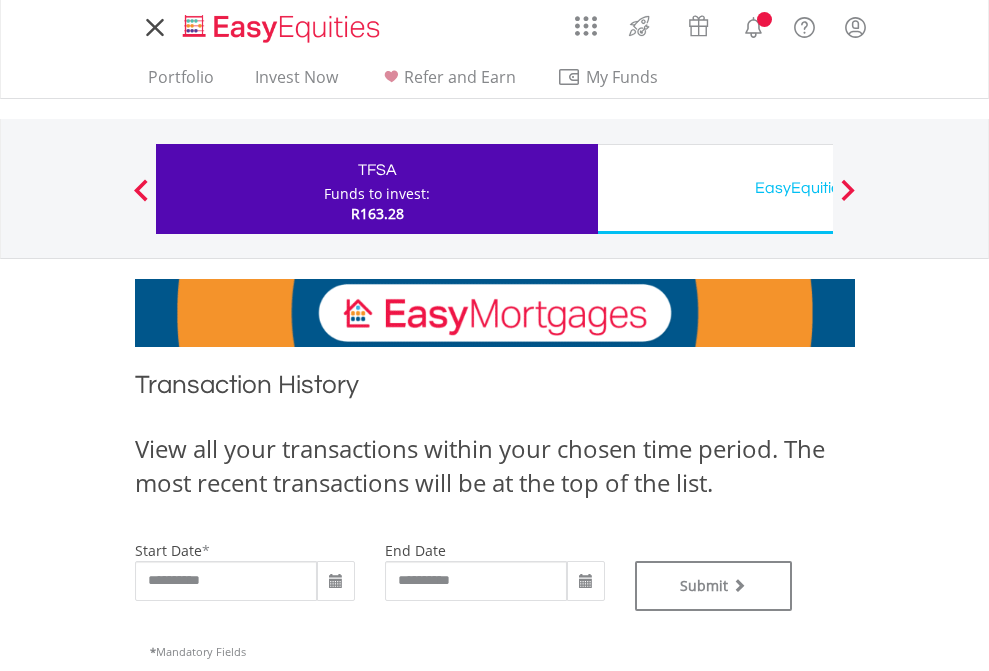 scroll, scrollTop: 0, scrollLeft: 0, axis: both 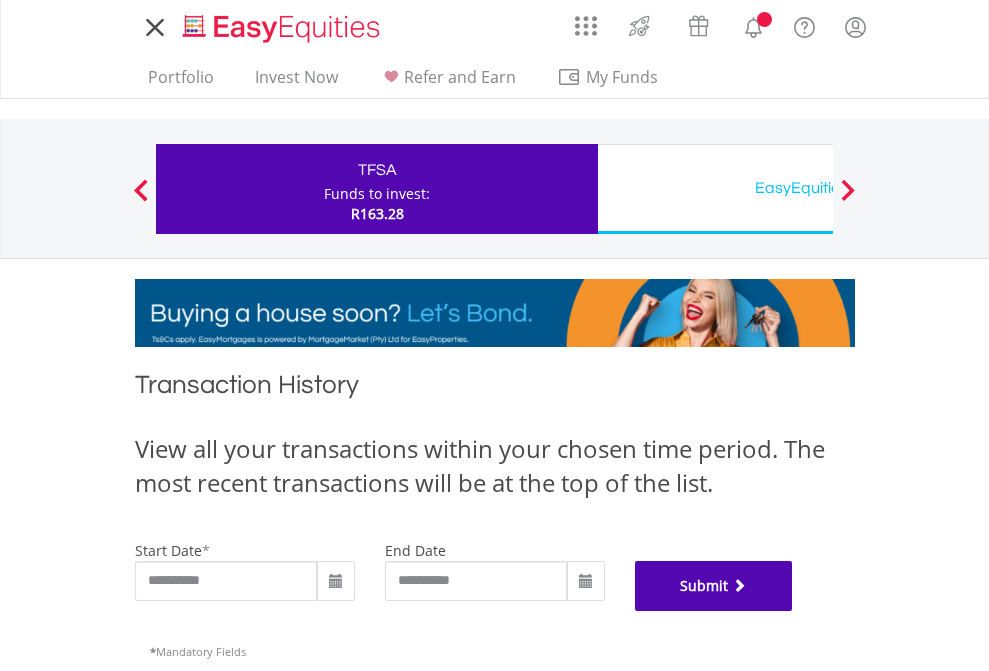 click on "Submit" at bounding box center [714, 586] 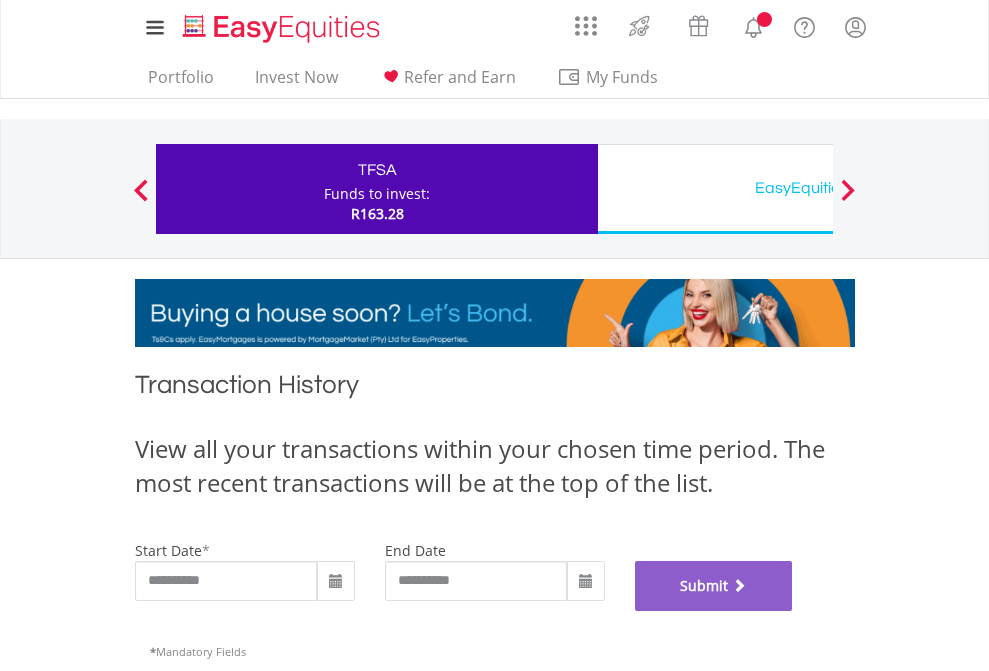 scroll, scrollTop: 811, scrollLeft: 0, axis: vertical 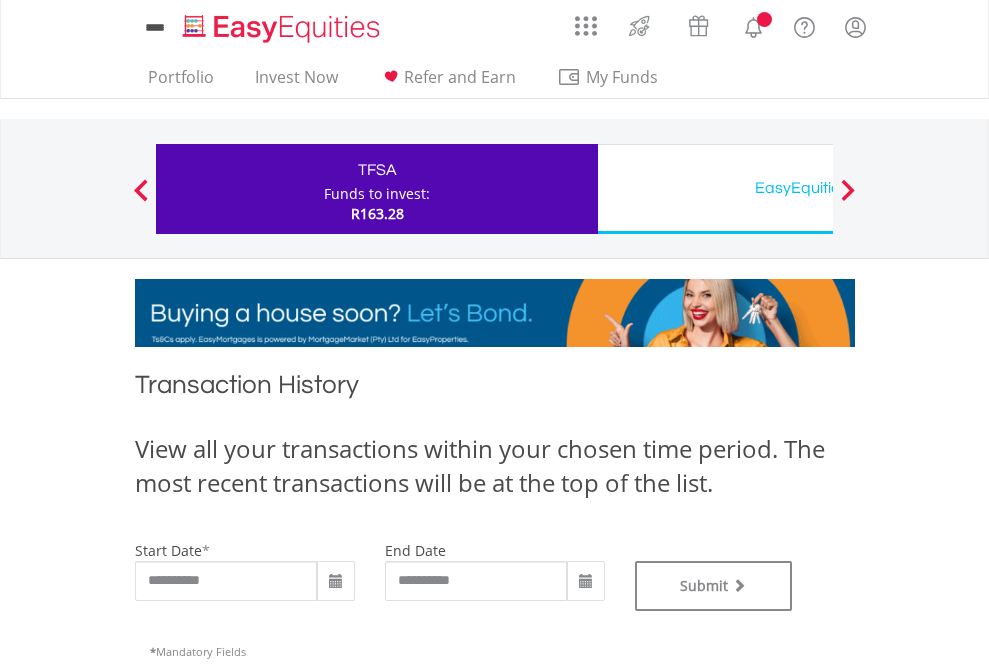 click on "EasyEquities USD" at bounding box center [818, 188] 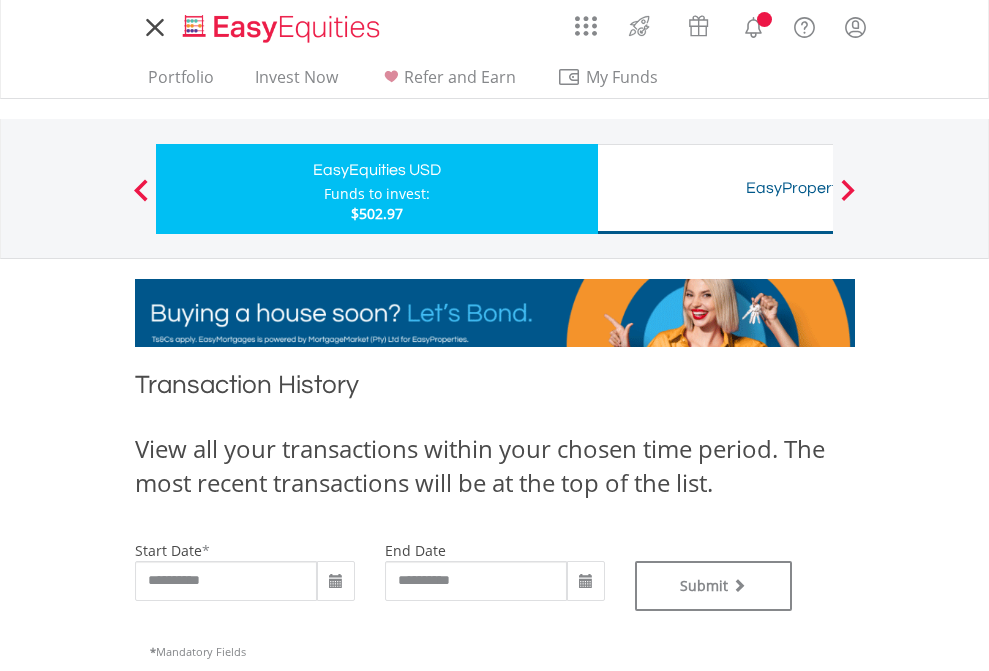 scroll, scrollTop: 0, scrollLeft: 0, axis: both 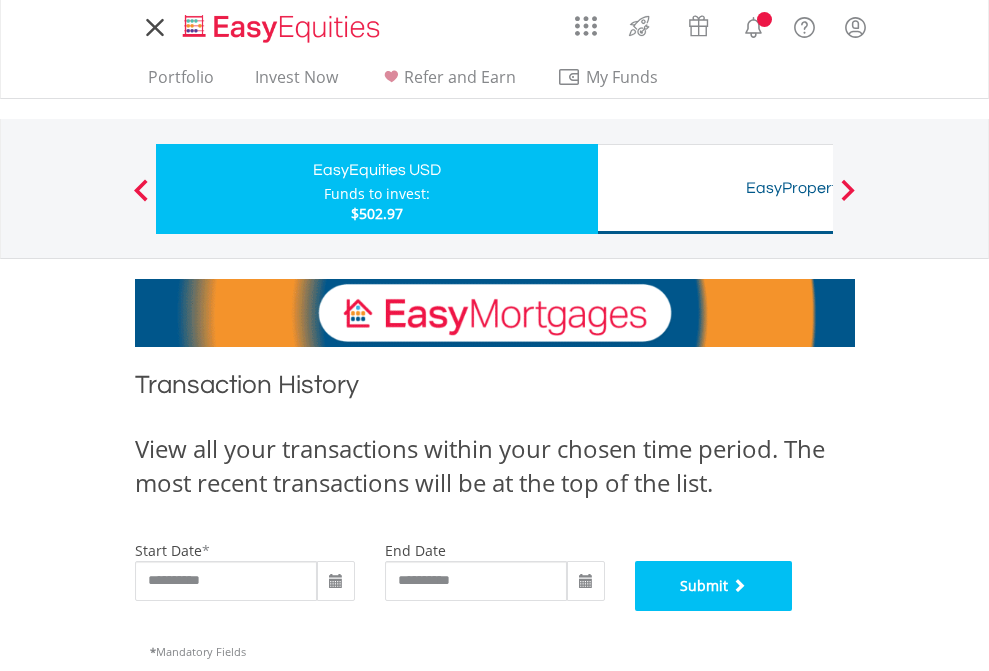 click on "Submit" at bounding box center (714, 586) 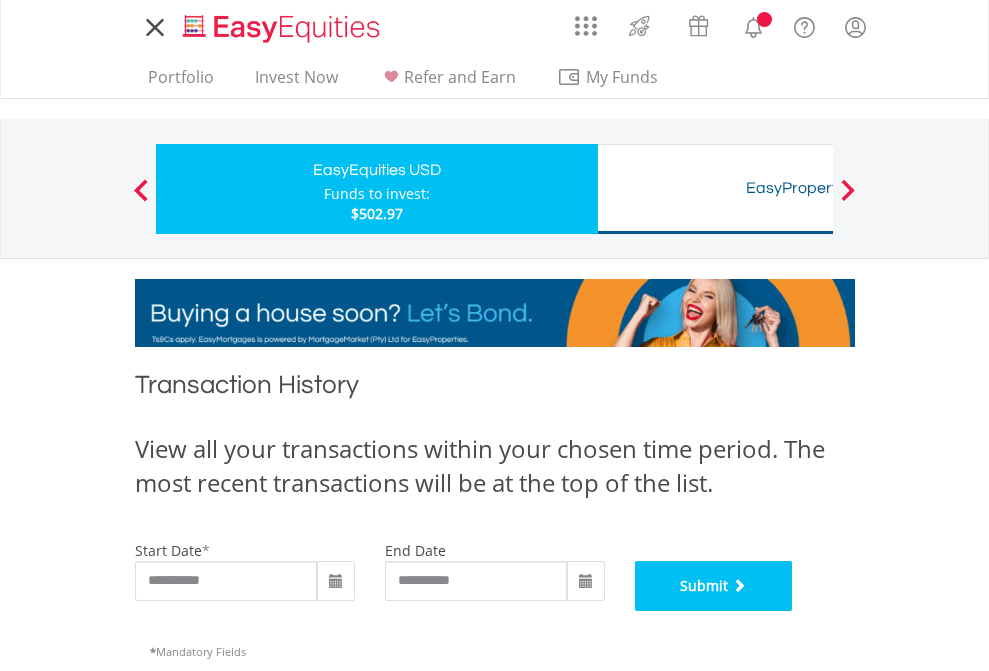 scroll, scrollTop: 811, scrollLeft: 0, axis: vertical 